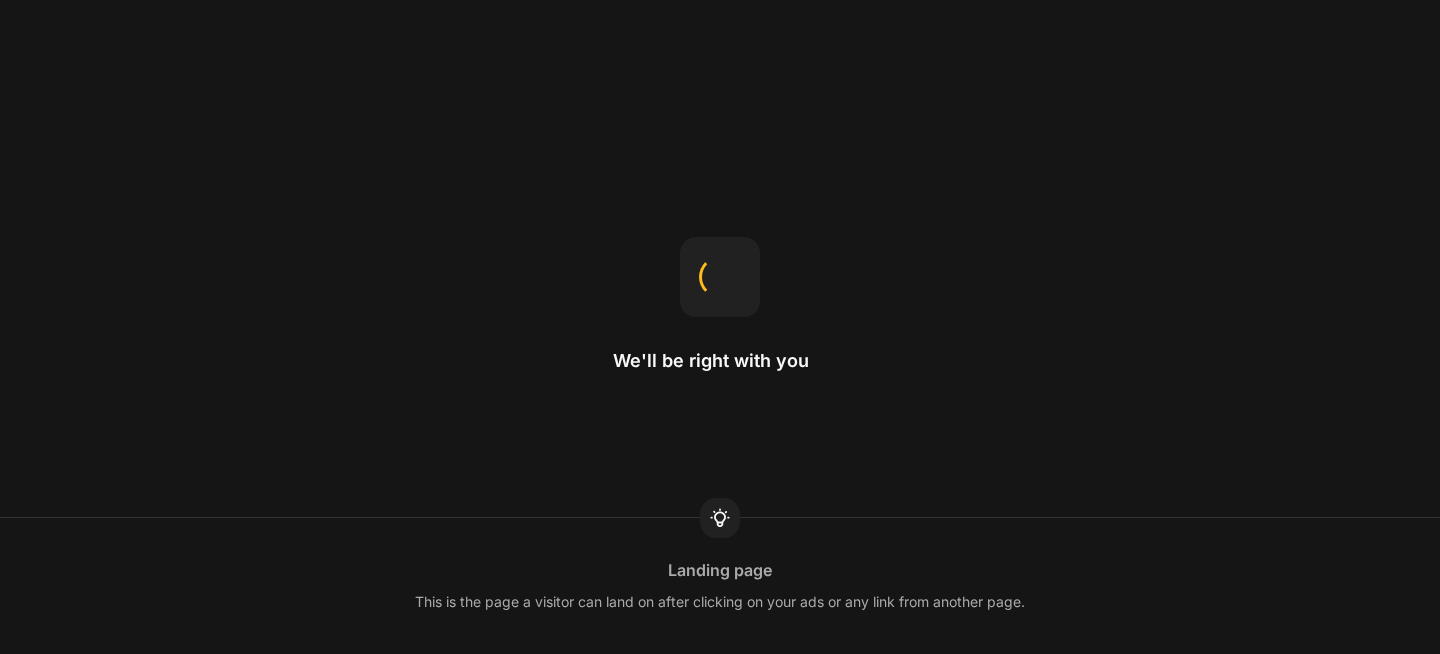 scroll, scrollTop: 0, scrollLeft: 0, axis: both 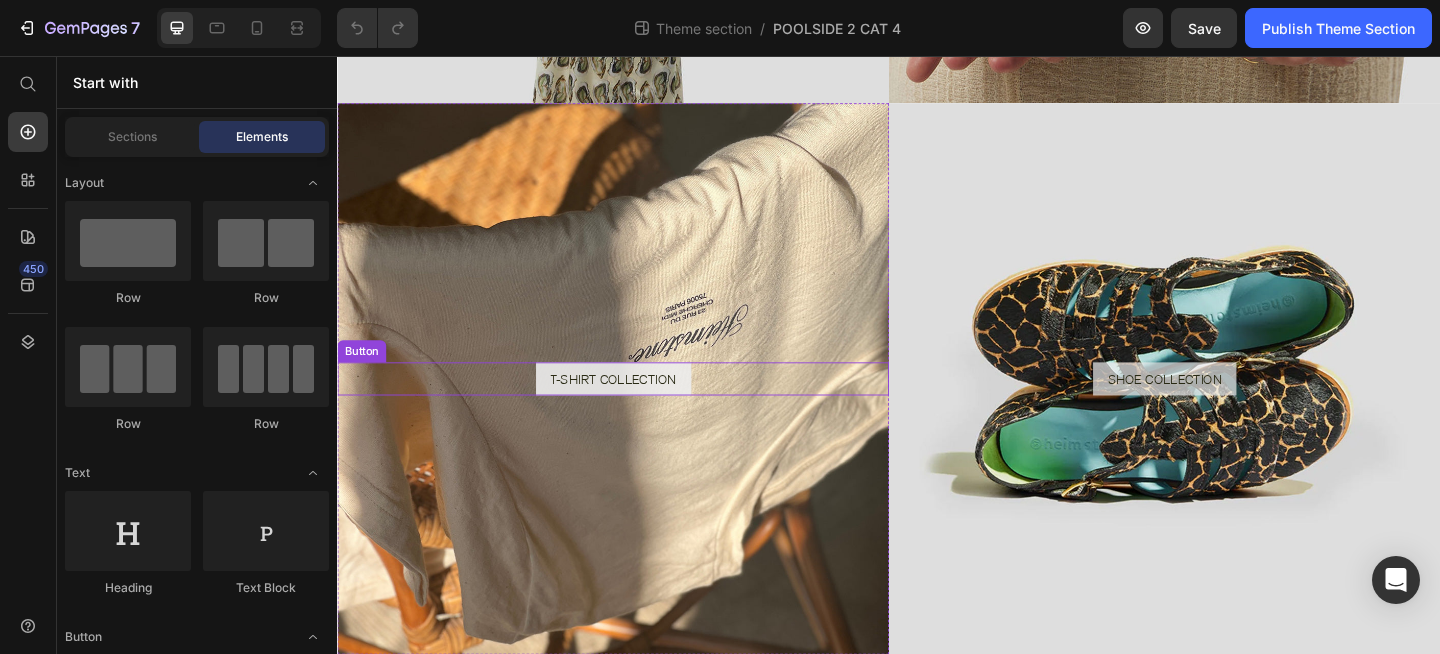 click on "T-SHIRT COLLECTION" at bounding box center (637, 407) 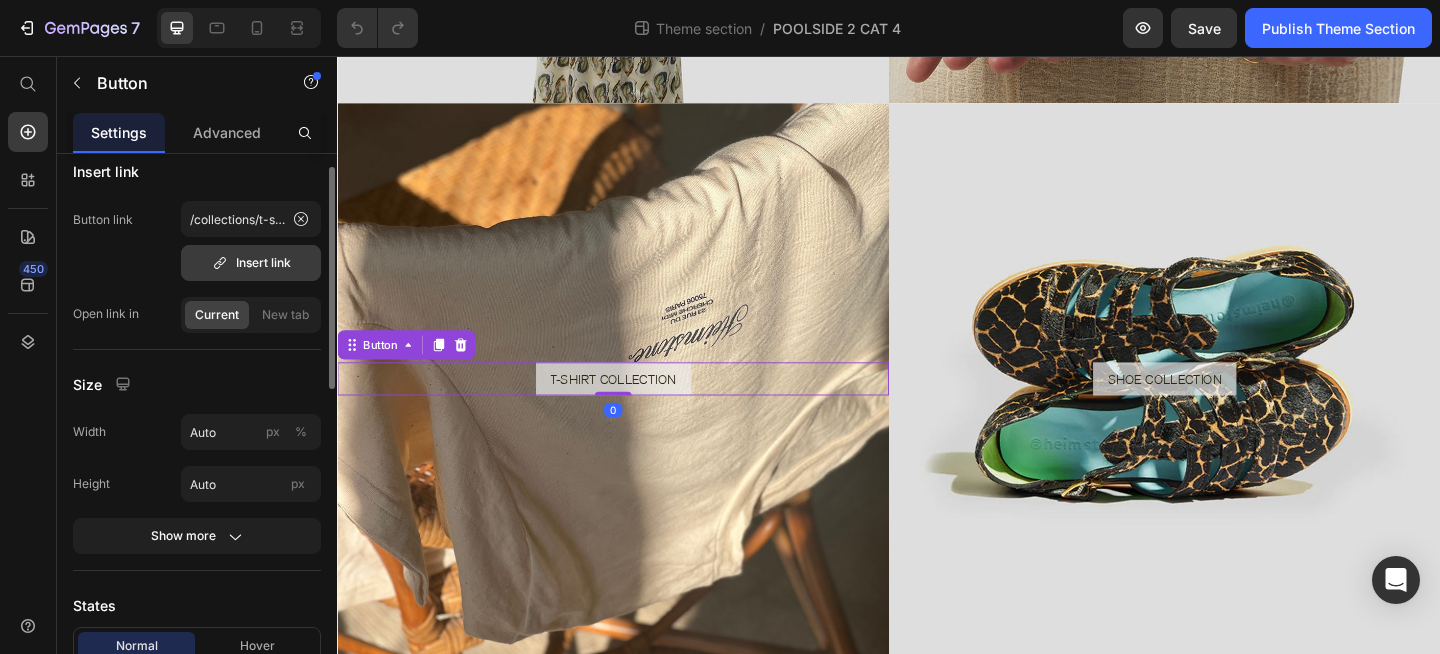 scroll, scrollTop: 104, scrollLeft: 0, axis: vertical 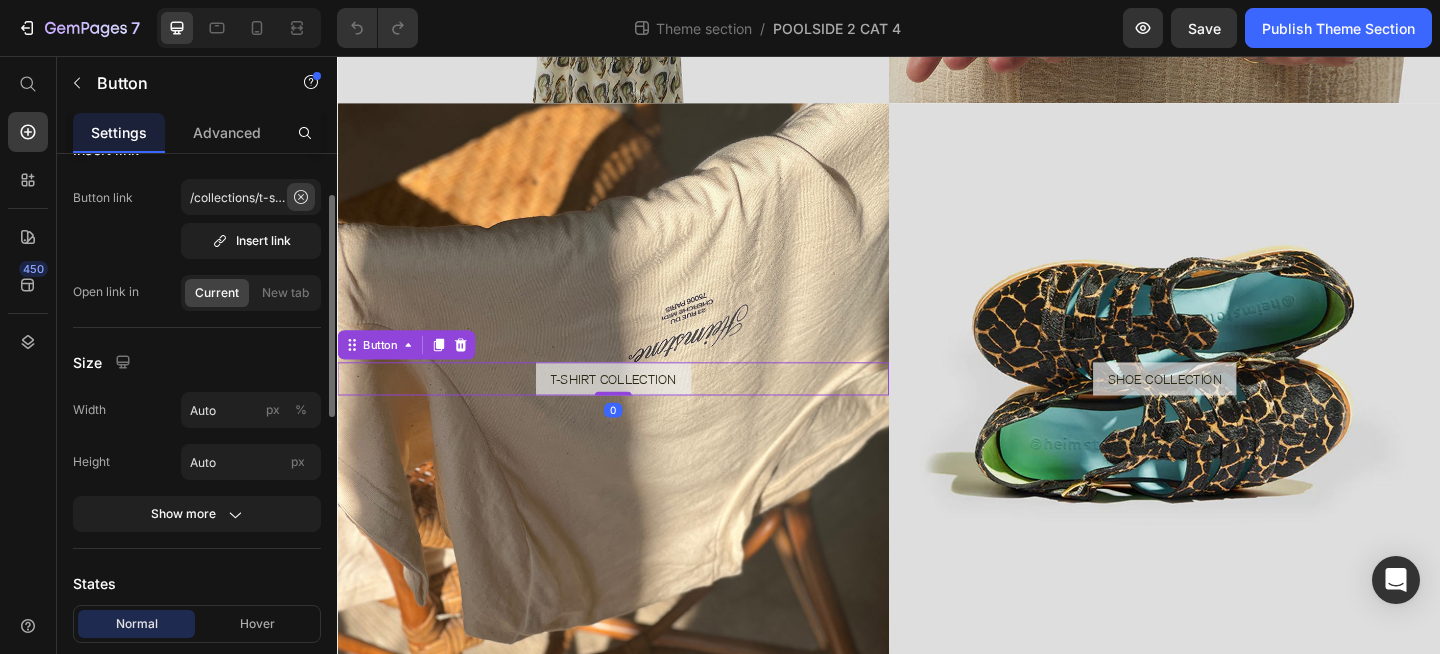 click 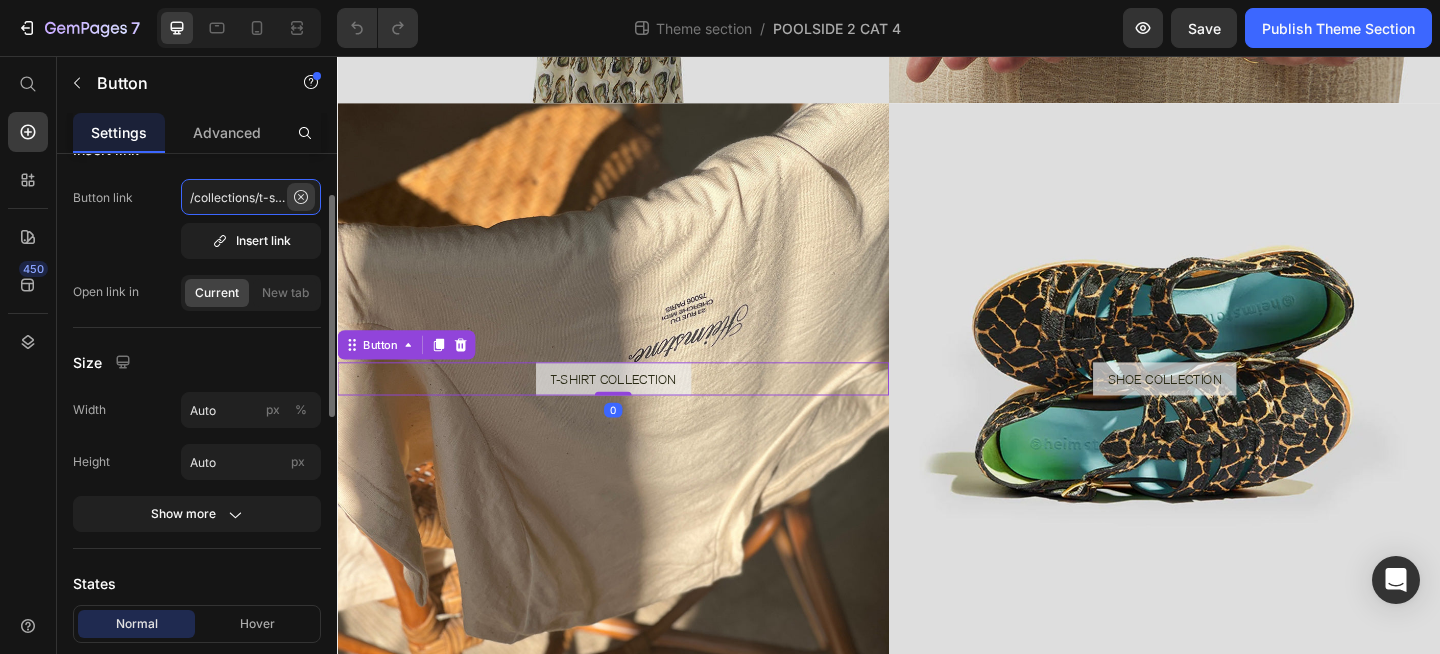 type 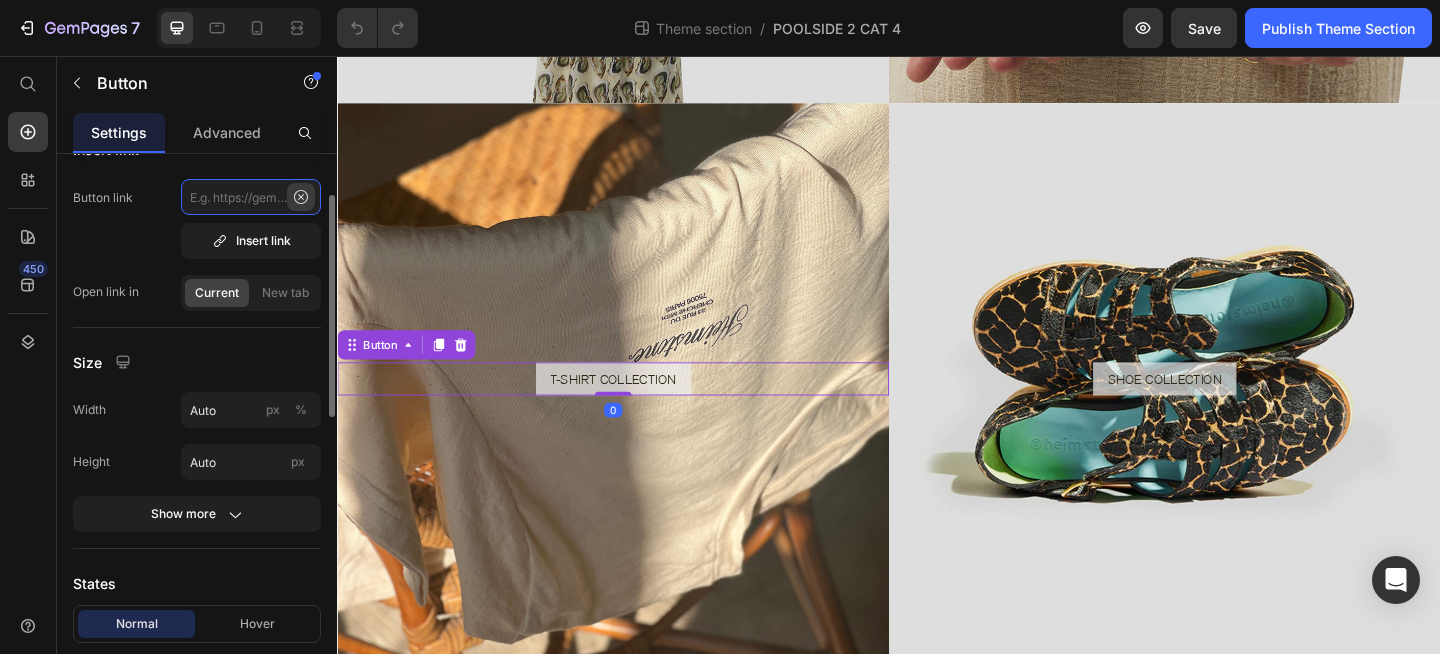 scroll, scrollTop: 0, scrollLeft: 0, axis: both 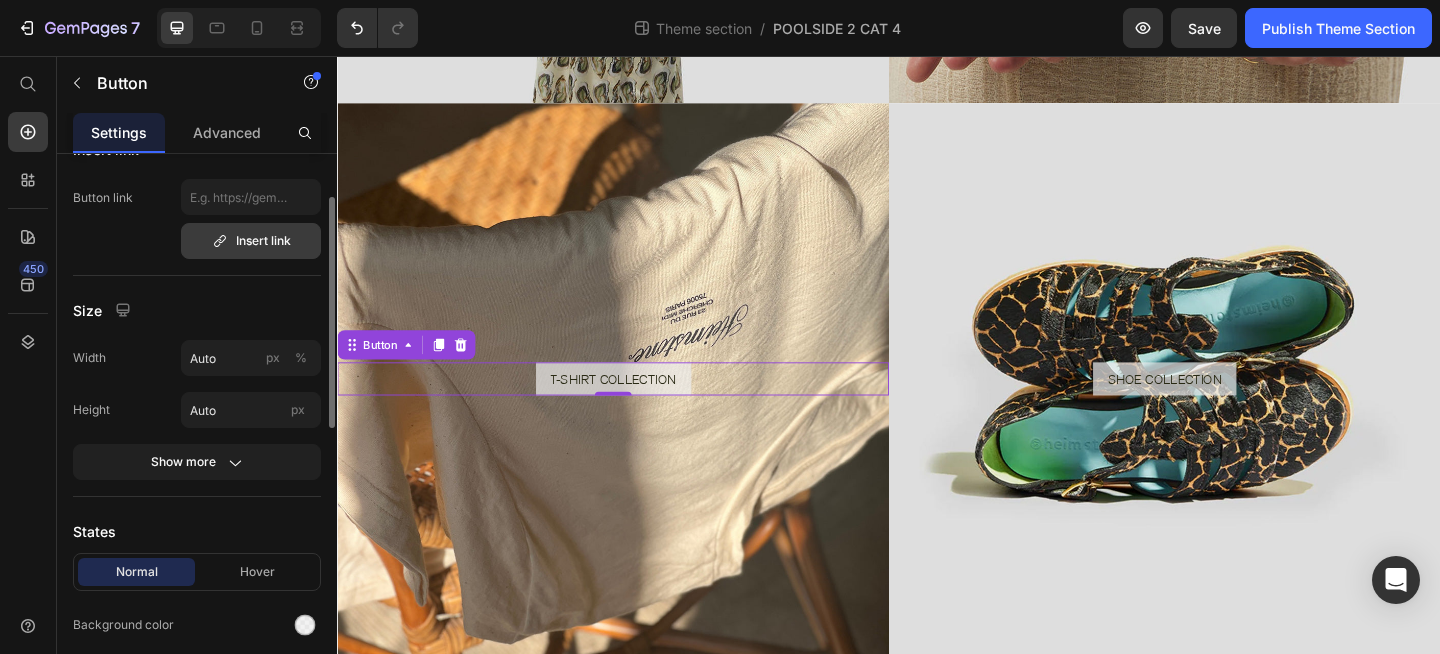 click on "Insert link" at bounding box center (251, 241) 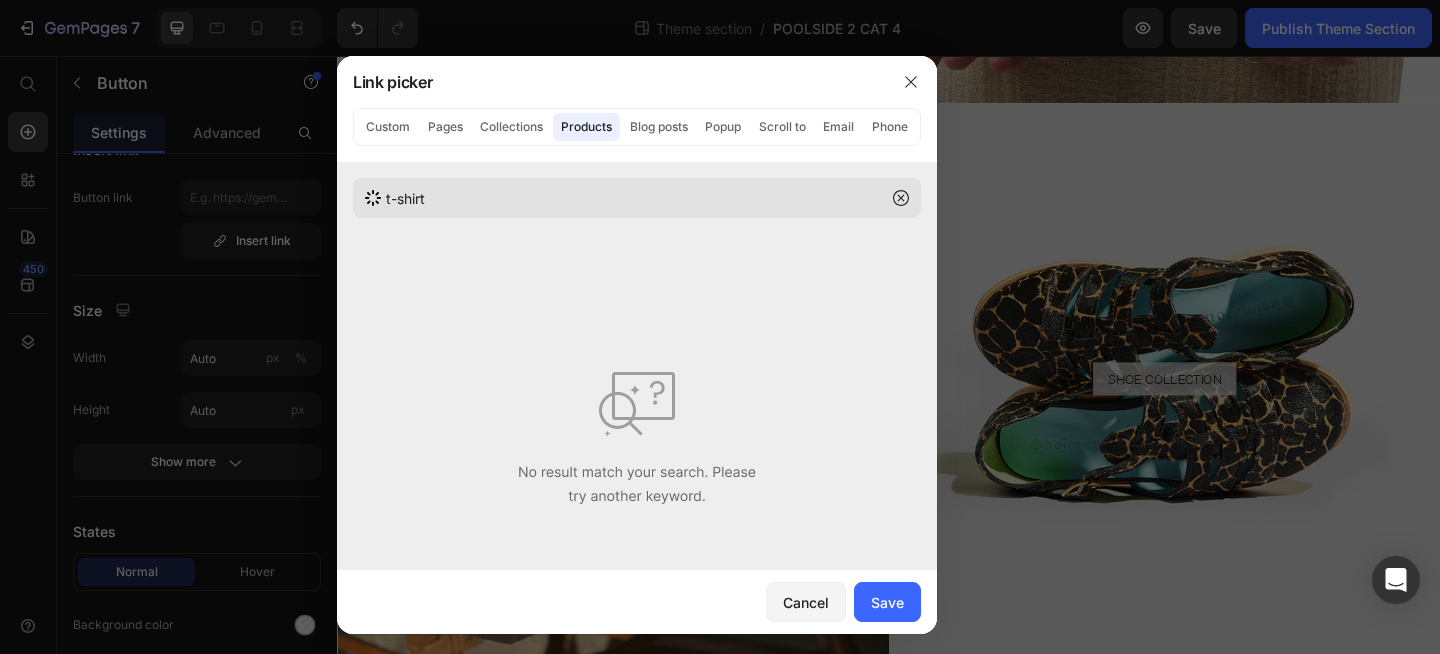 type on "t-shirts" 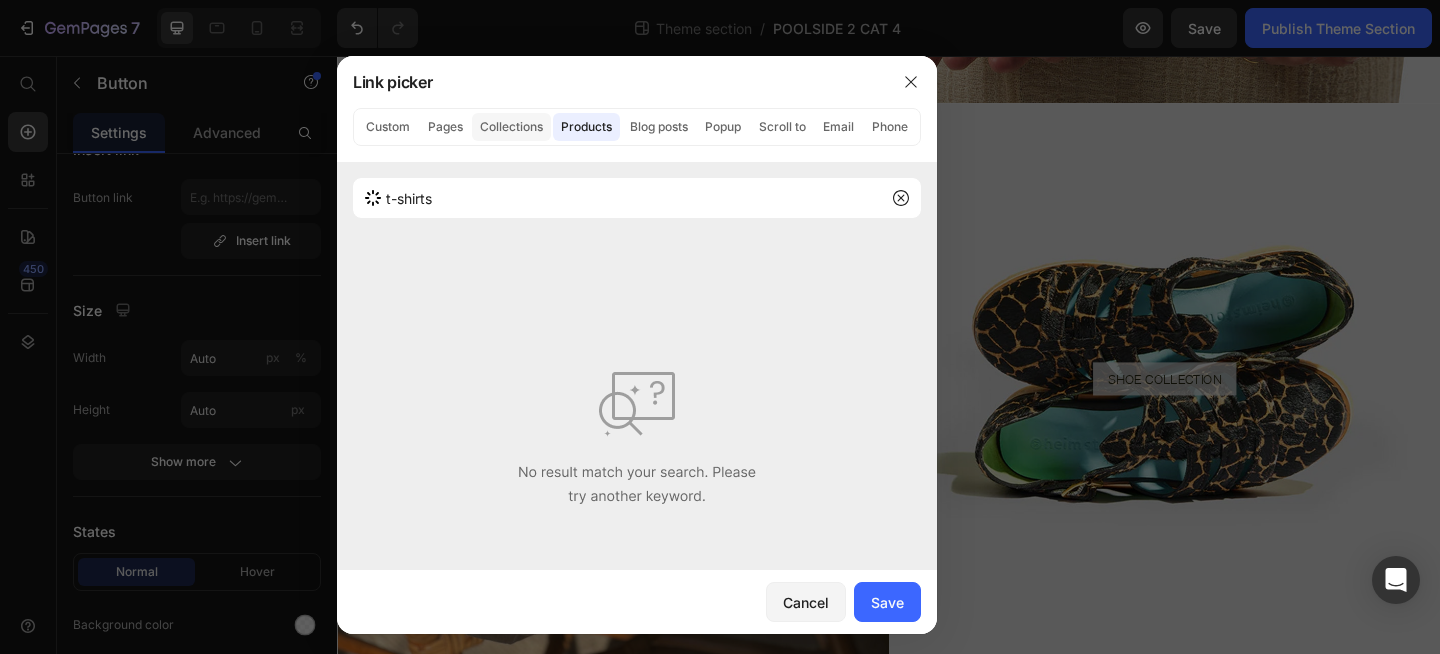 click on "Collections" 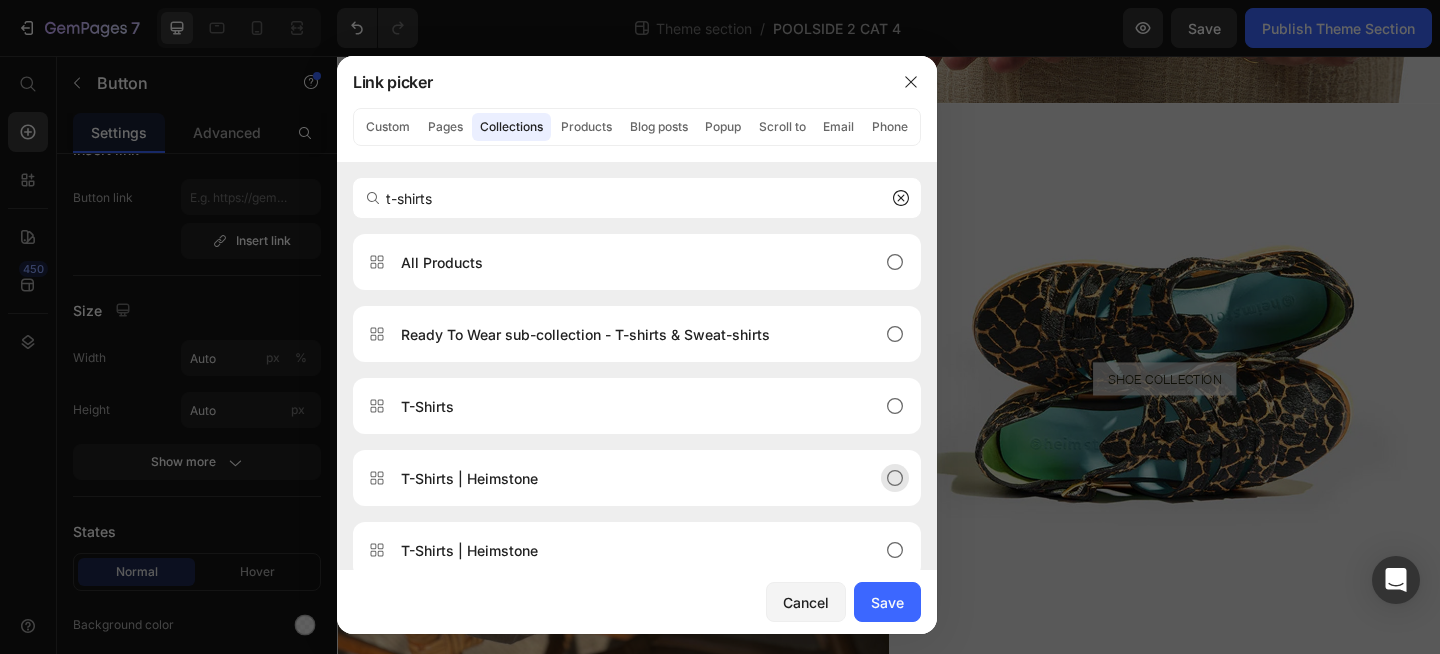 type on "t-shirts" 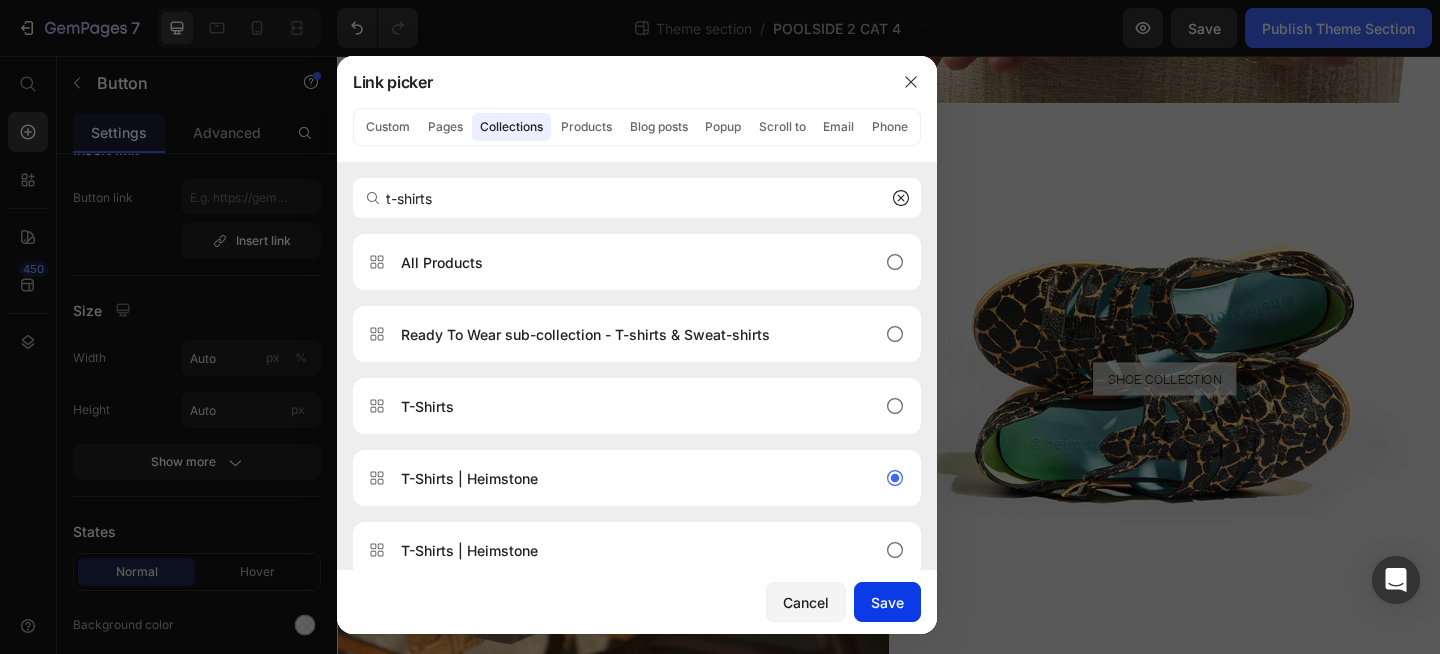click on "Save" at bounding box center (887, 602) 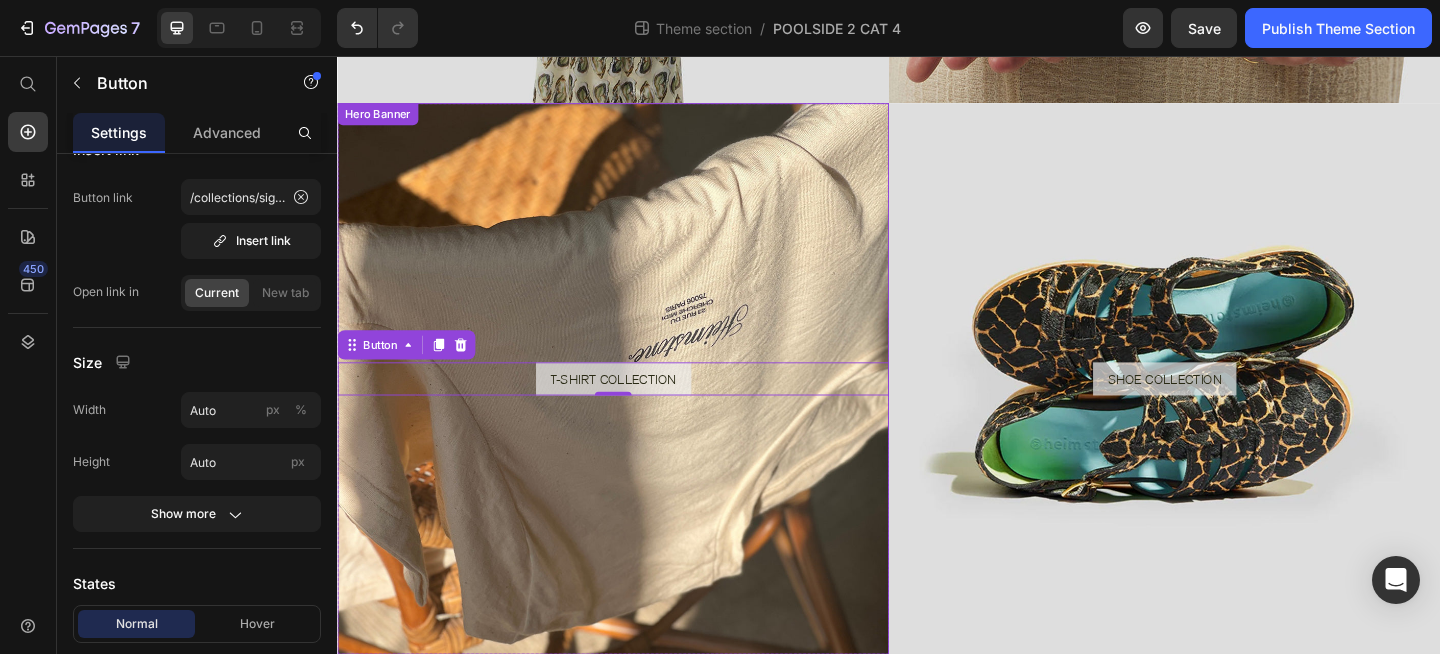 click at bounding box center (637, 407) 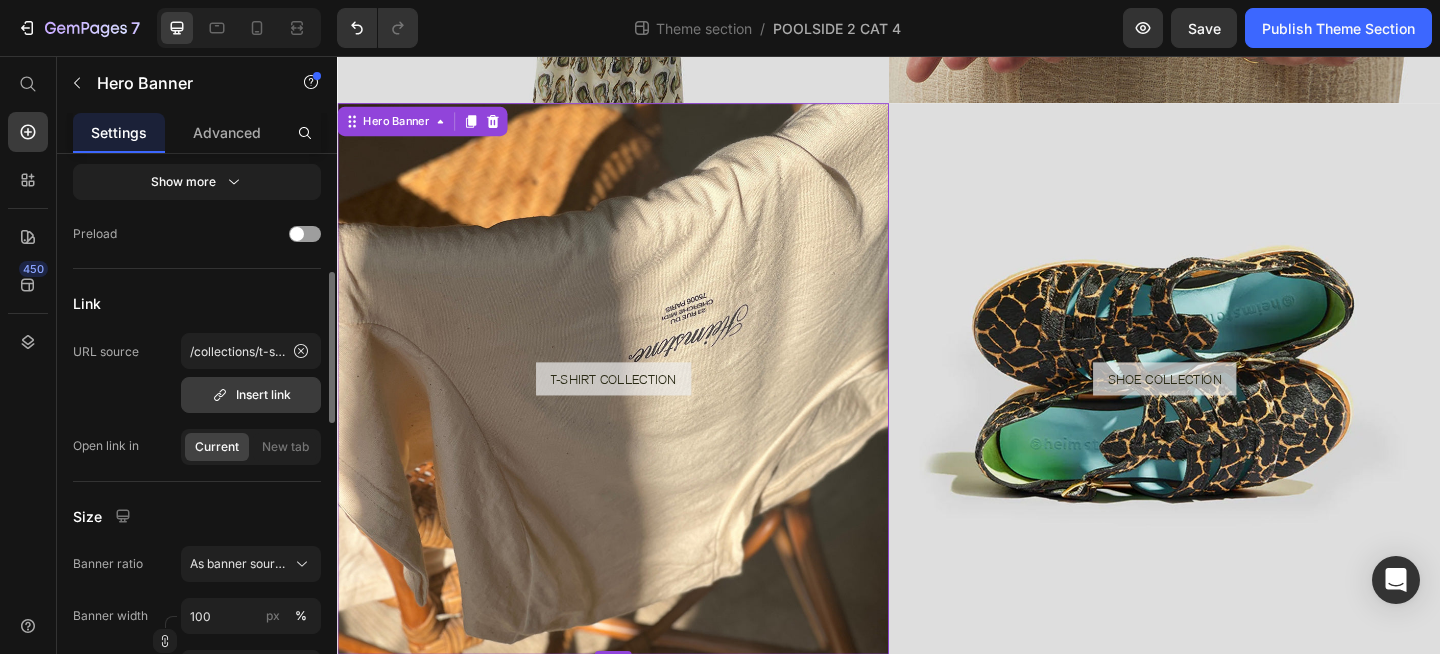 scroll, scrollTop: 583, scrollLeft: 0, axis: vertical 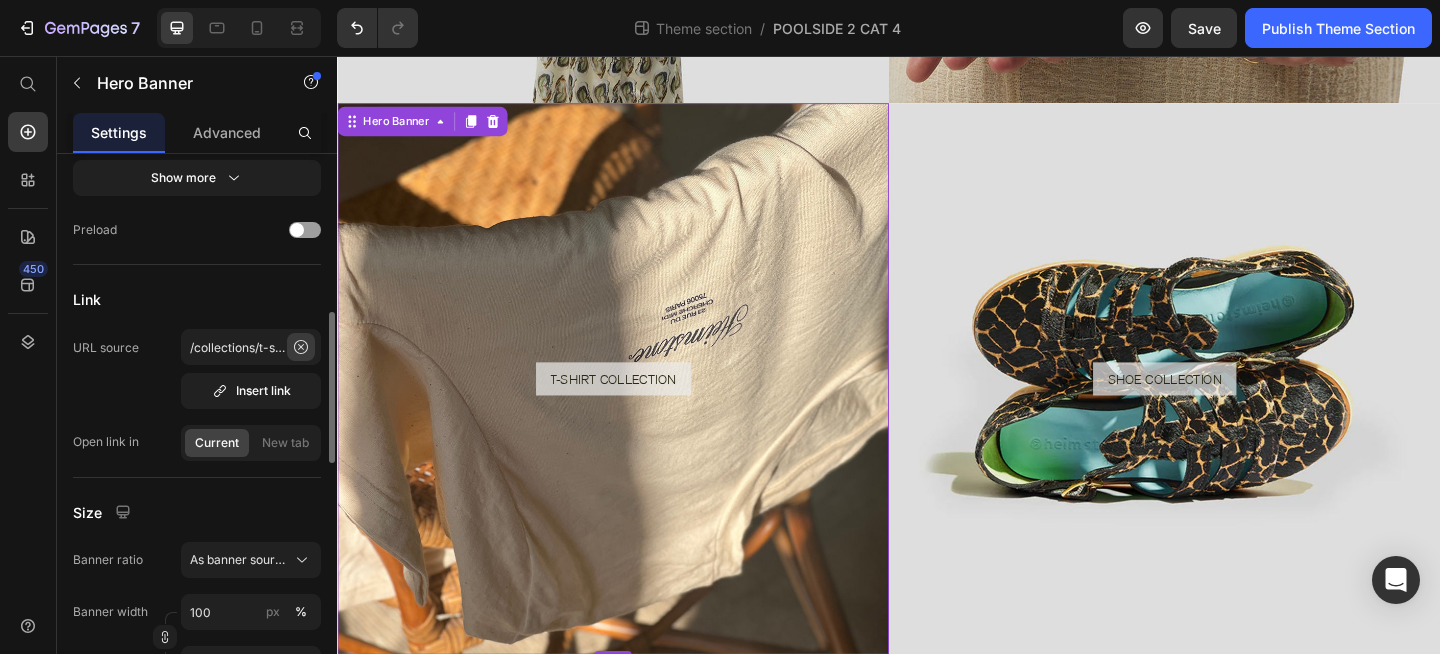 click 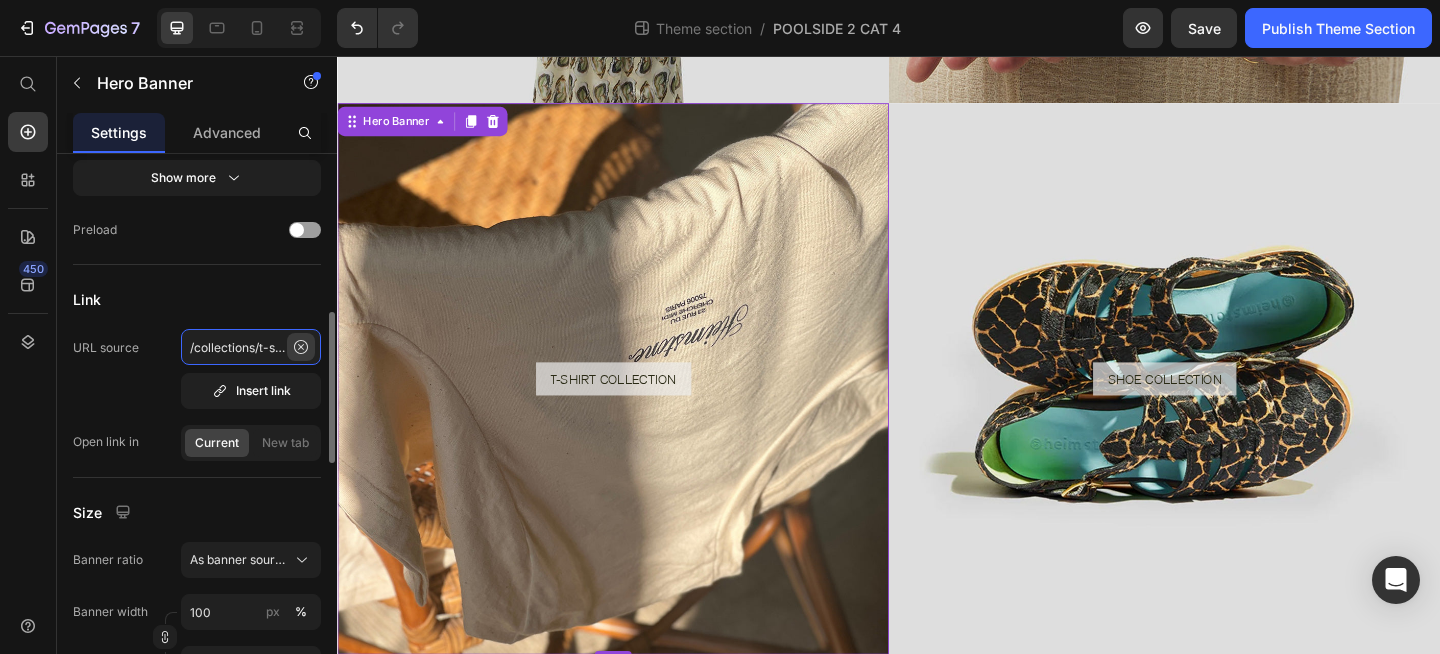 type 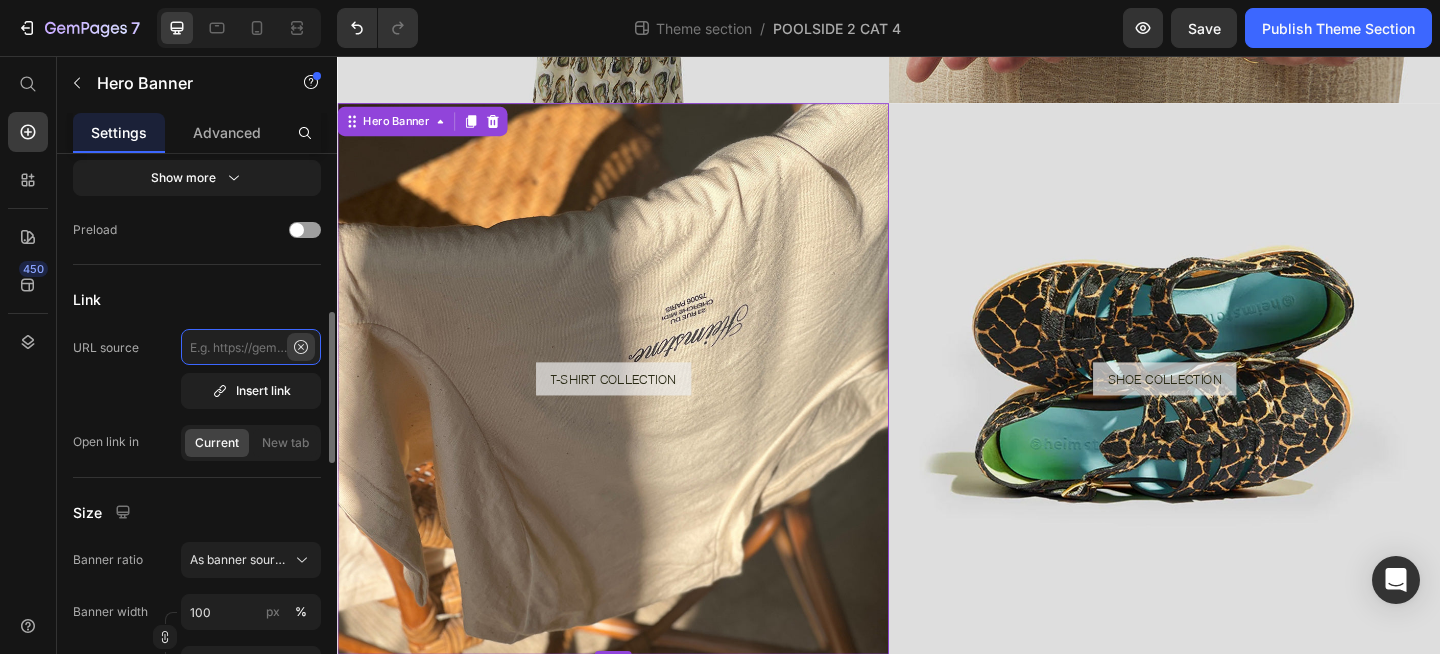 scroll, scrollTop: 0, scrollLeft: 0, axis: both 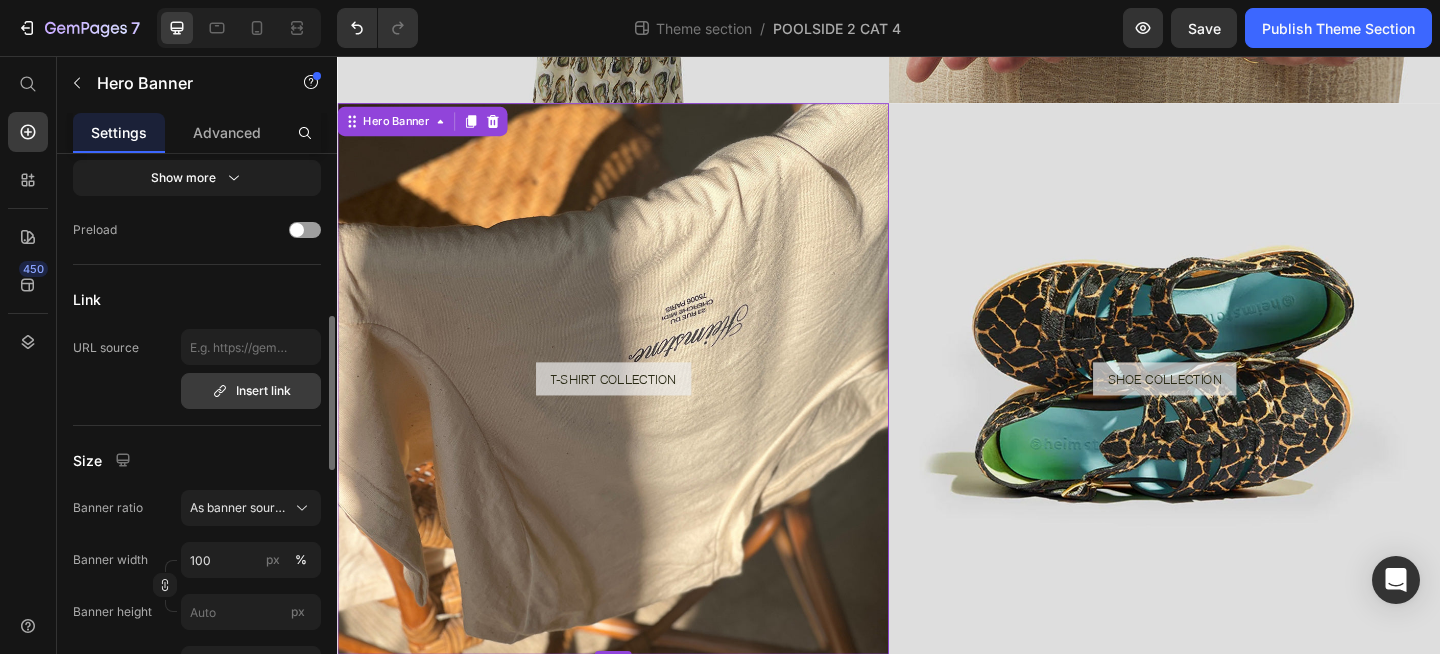 click on "Insert link" at bounding box center [251, 391] 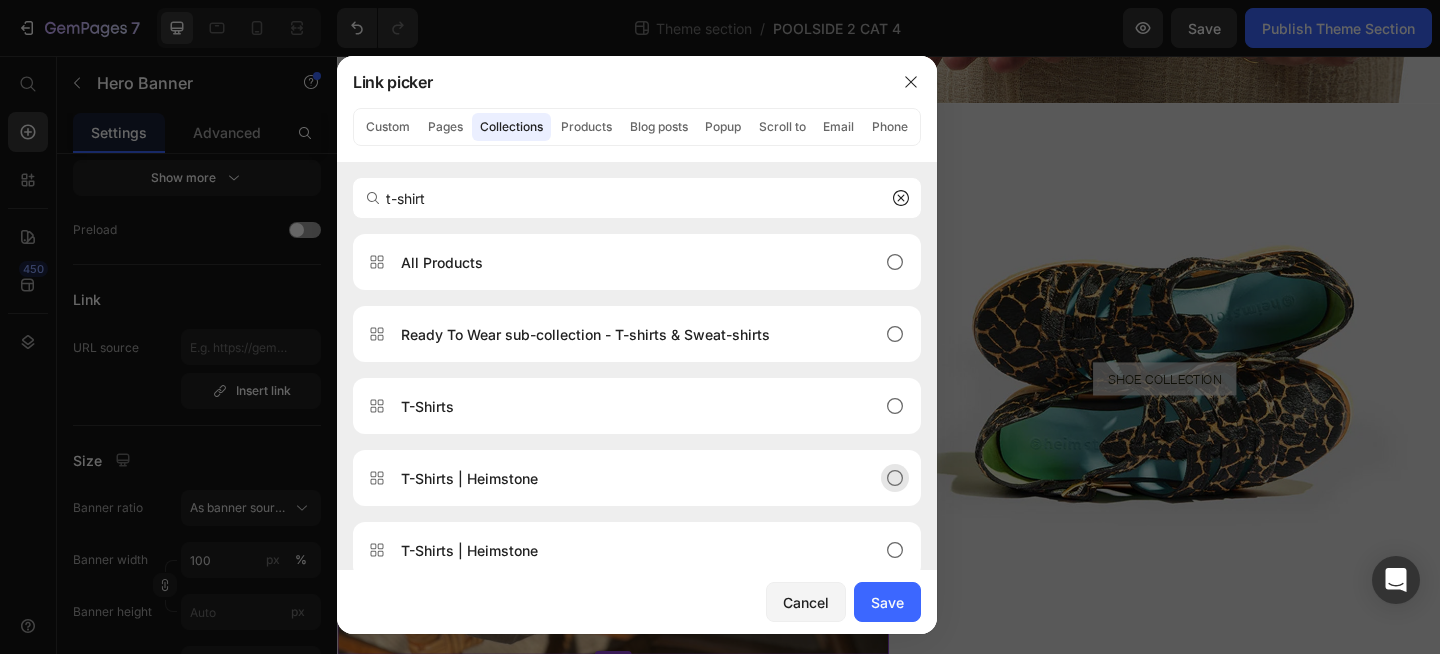type on "t-shirt" 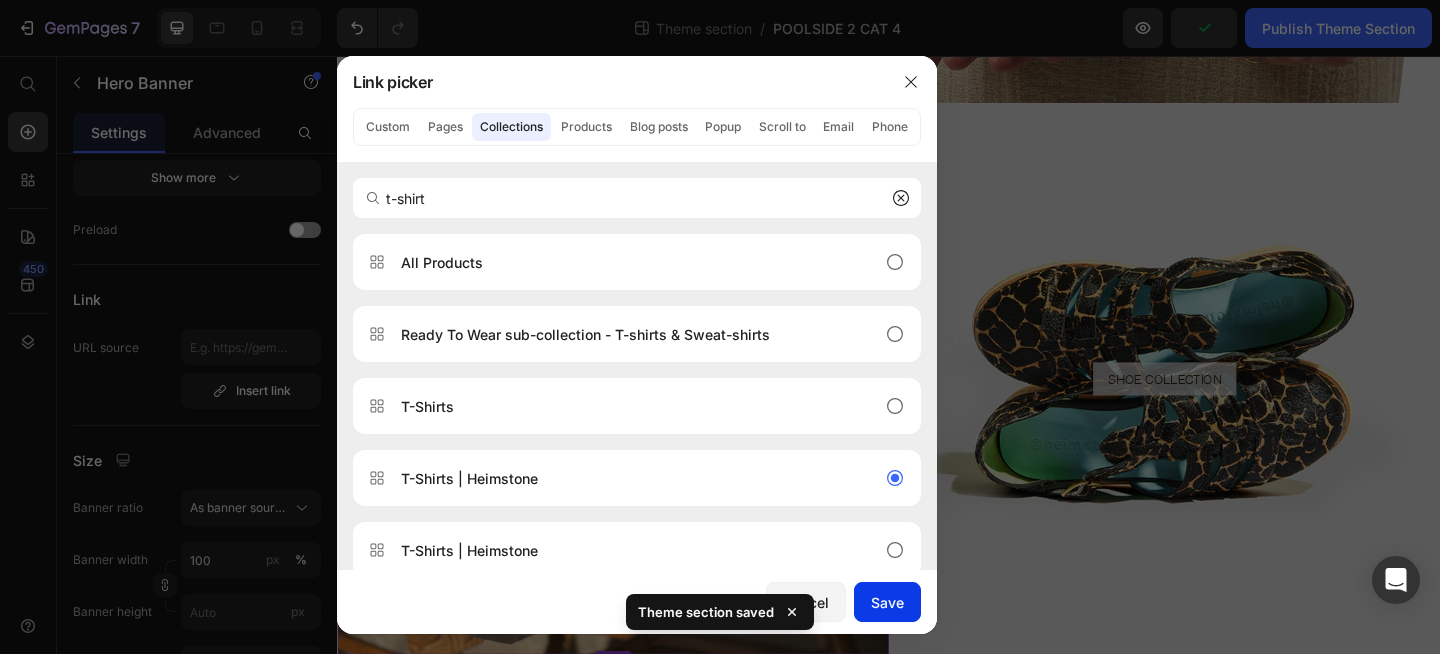 click on "Save" at bounding box center (887, 602) 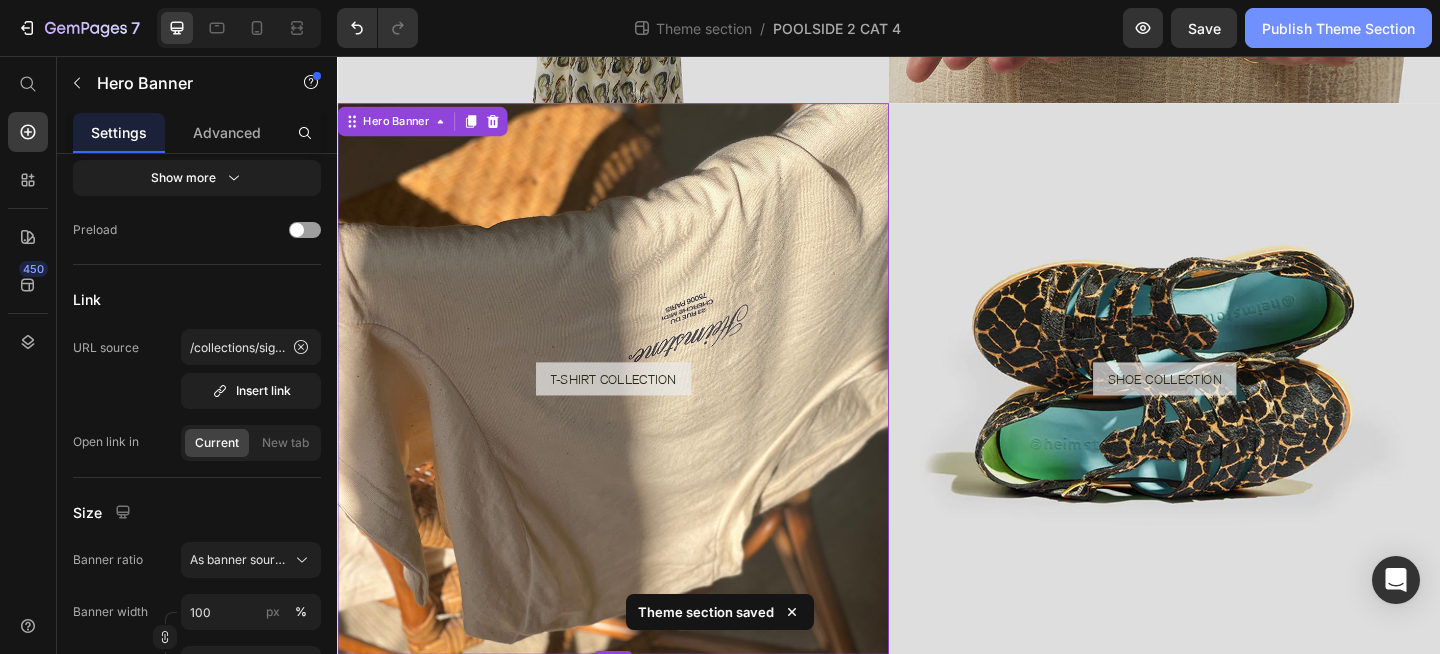 click on "Publish Theme Section" at bounding box center [1338, 28] 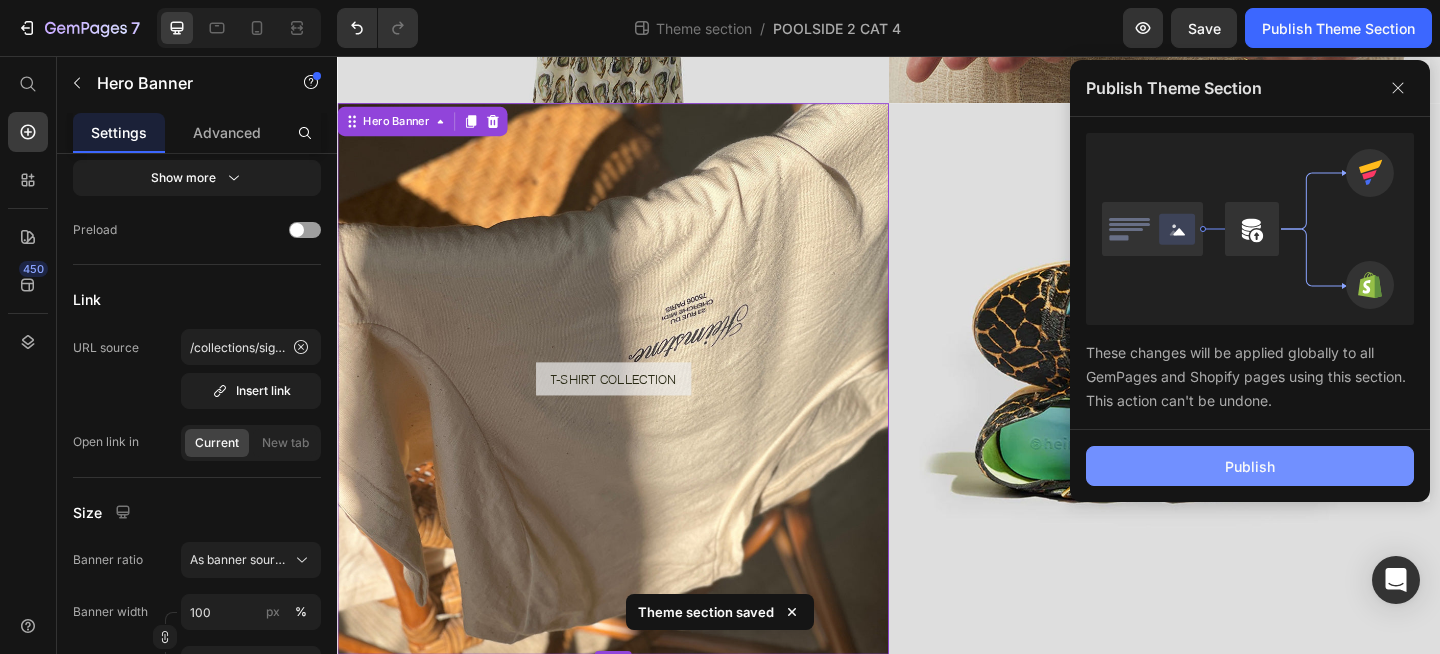 click on "Publish" 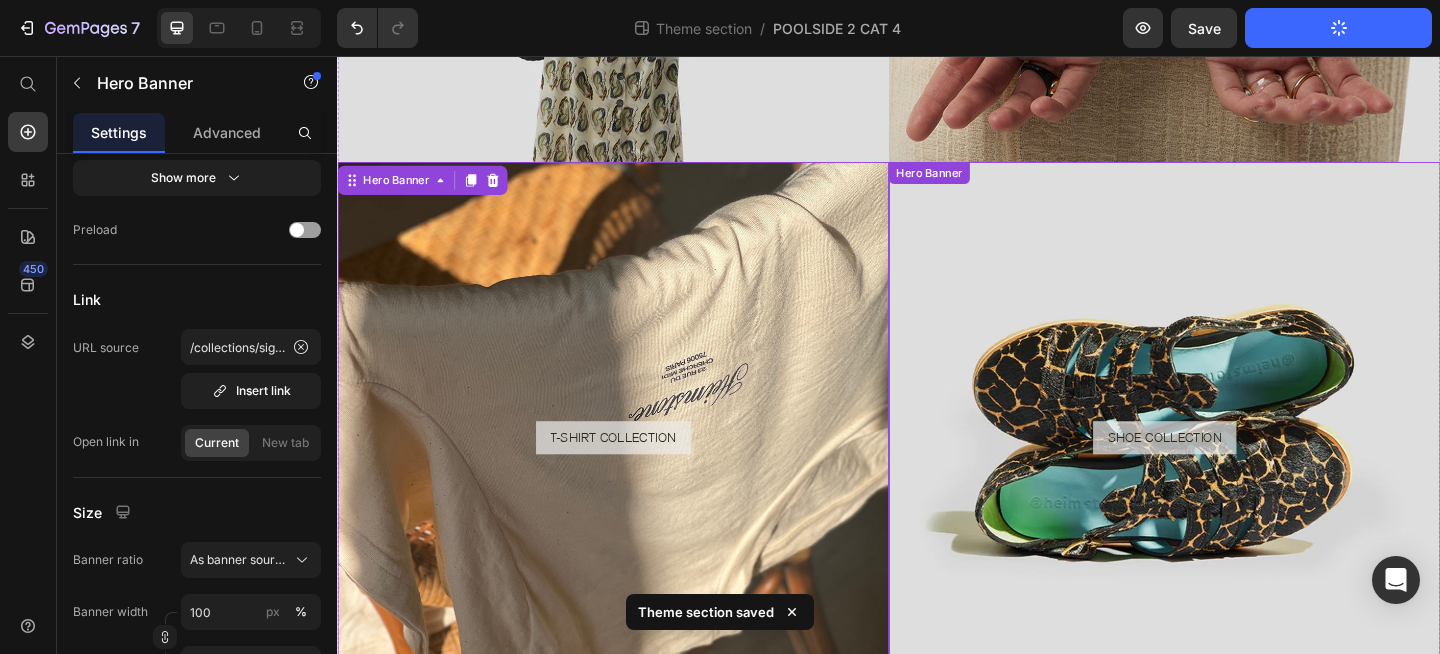scroll, scrollTop: 495, scrollLeft: 0, axis: vertical 